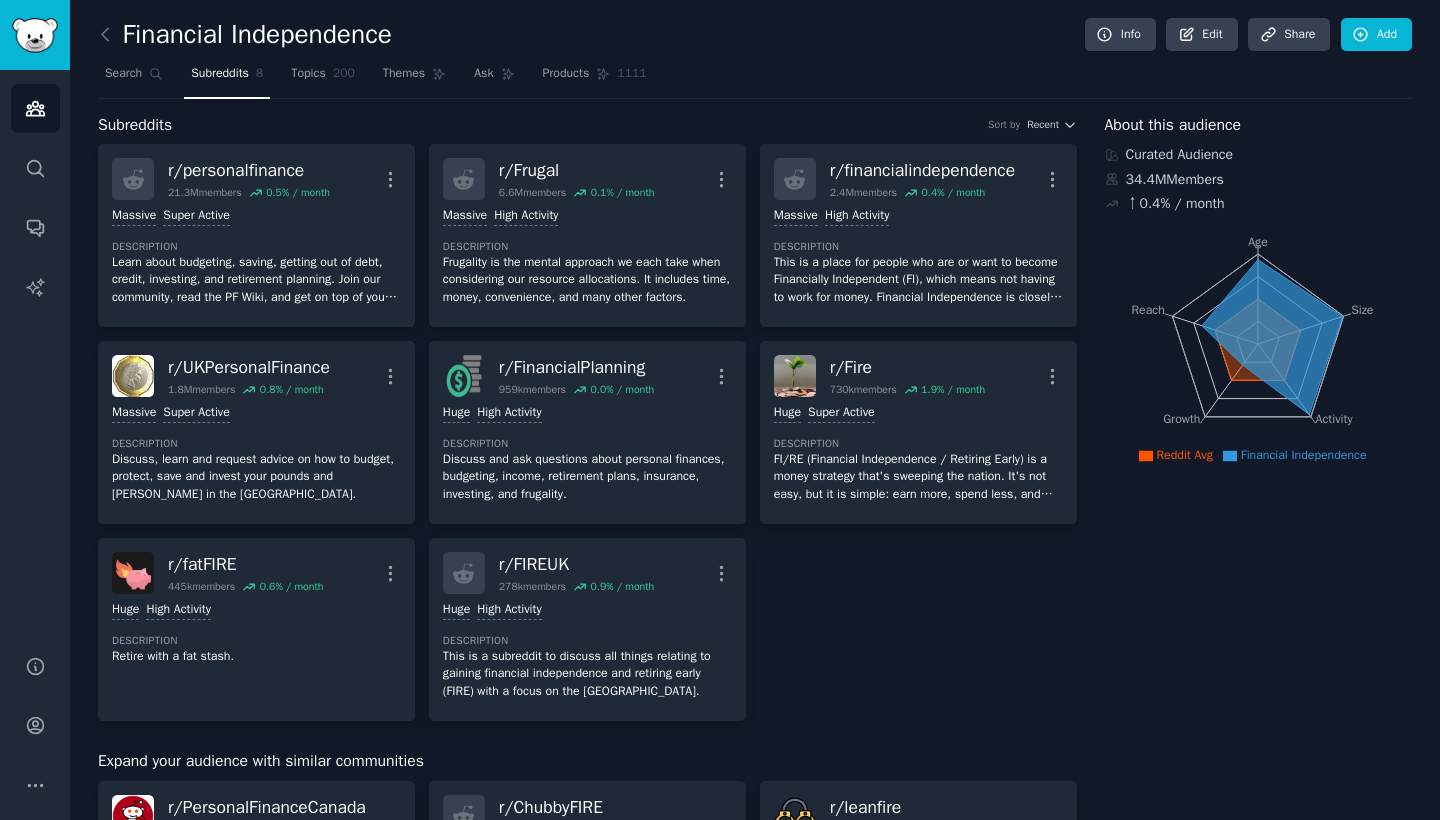 scroll, scrollTop: 0, scrollLeft: 0, axis: both 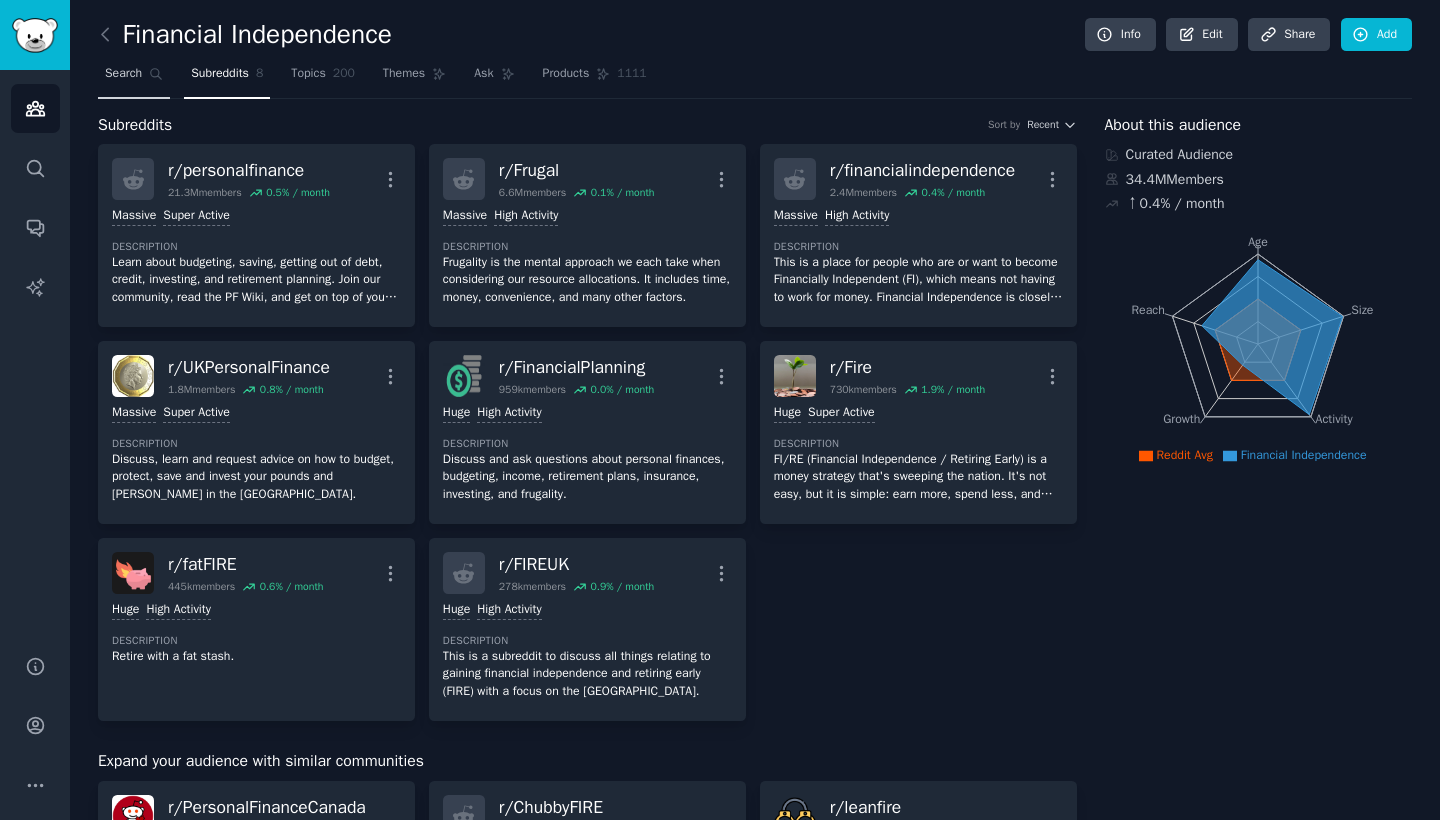 click on "Search" at bounding box center [134, 78] 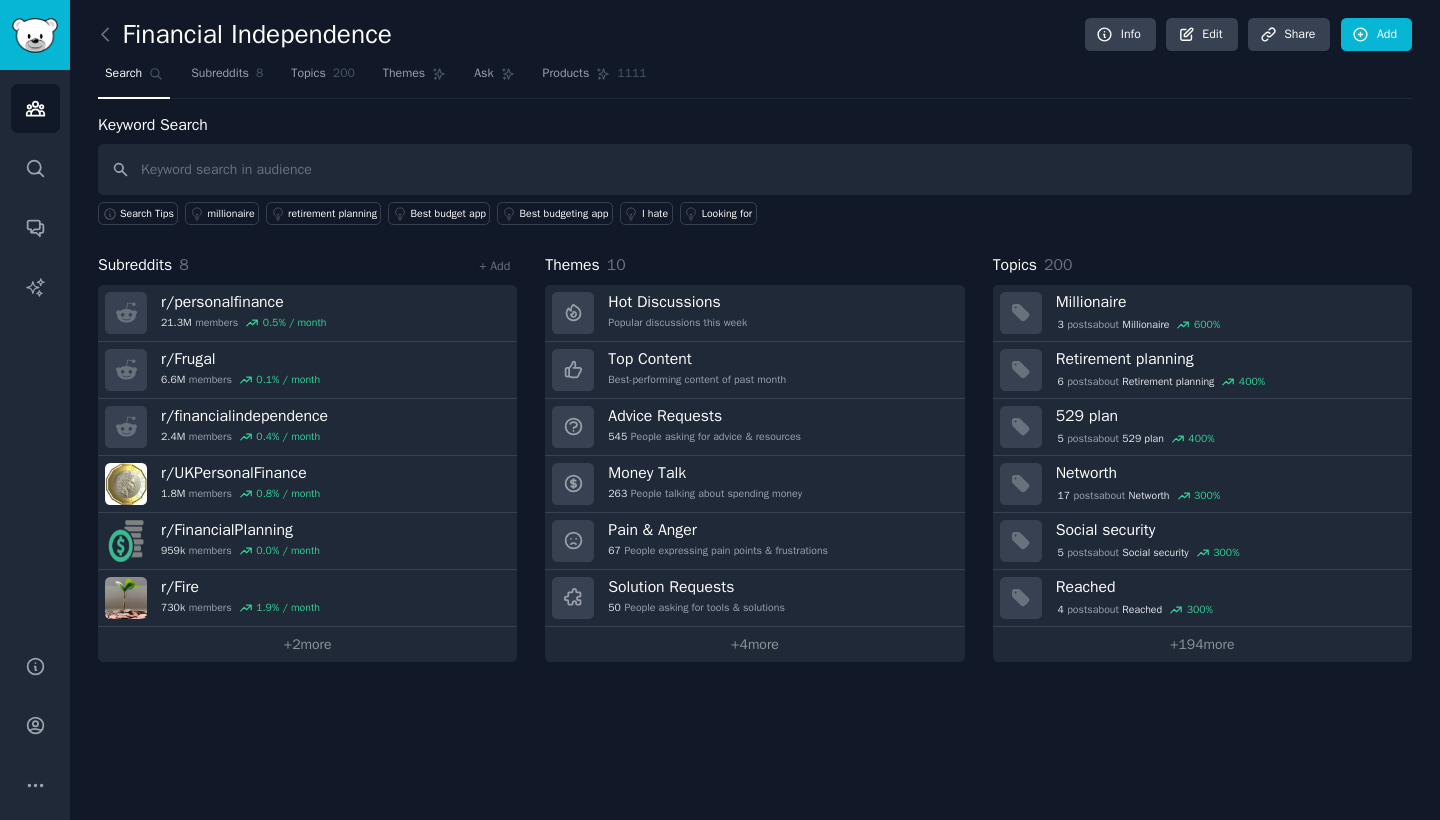click at bounding box center (110, 35) 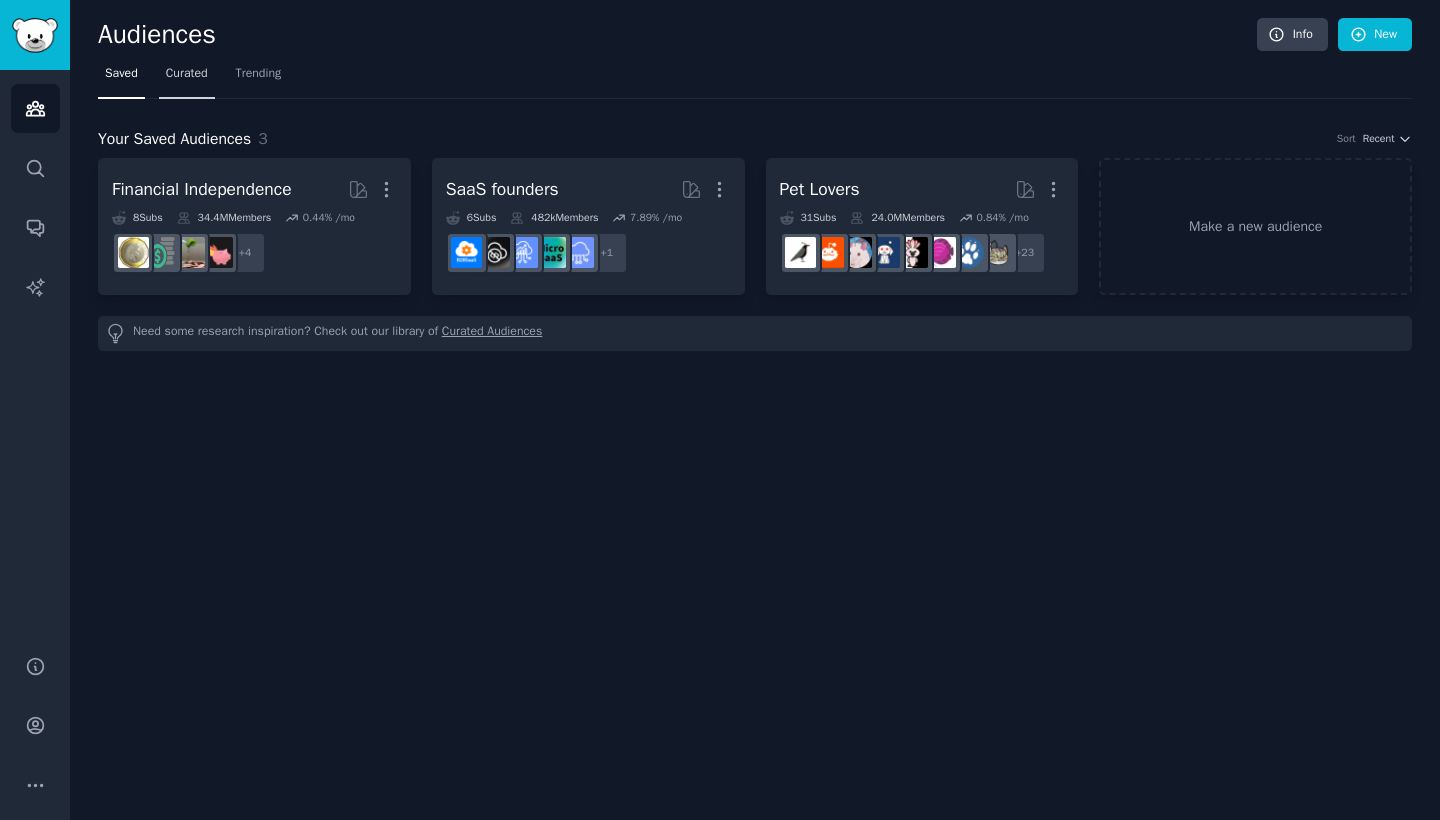 click on "Curated" at bounding box center (187, 74) 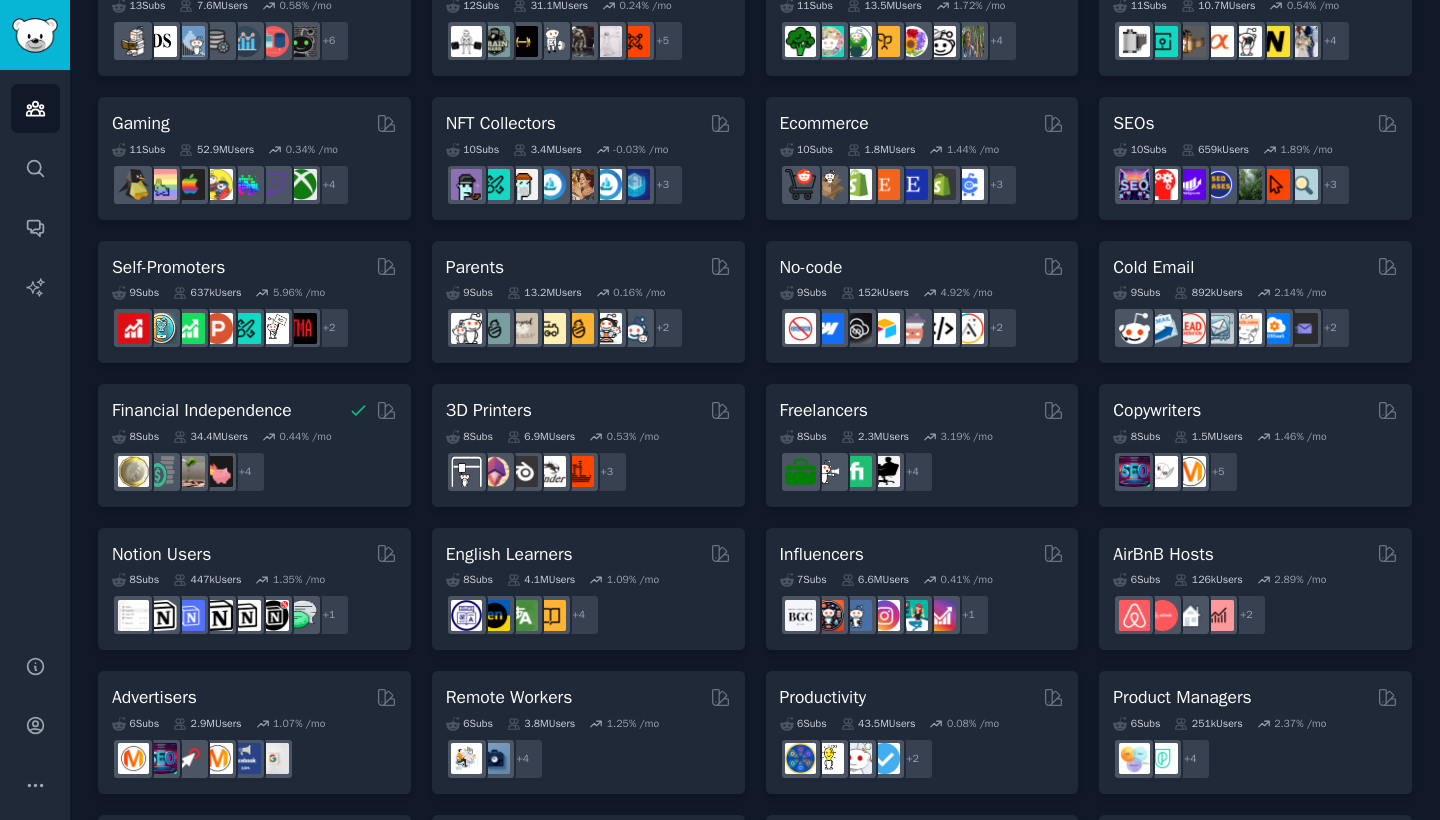 scroll, scrollTop: 792, scrollLeft: 0, axis: vertical 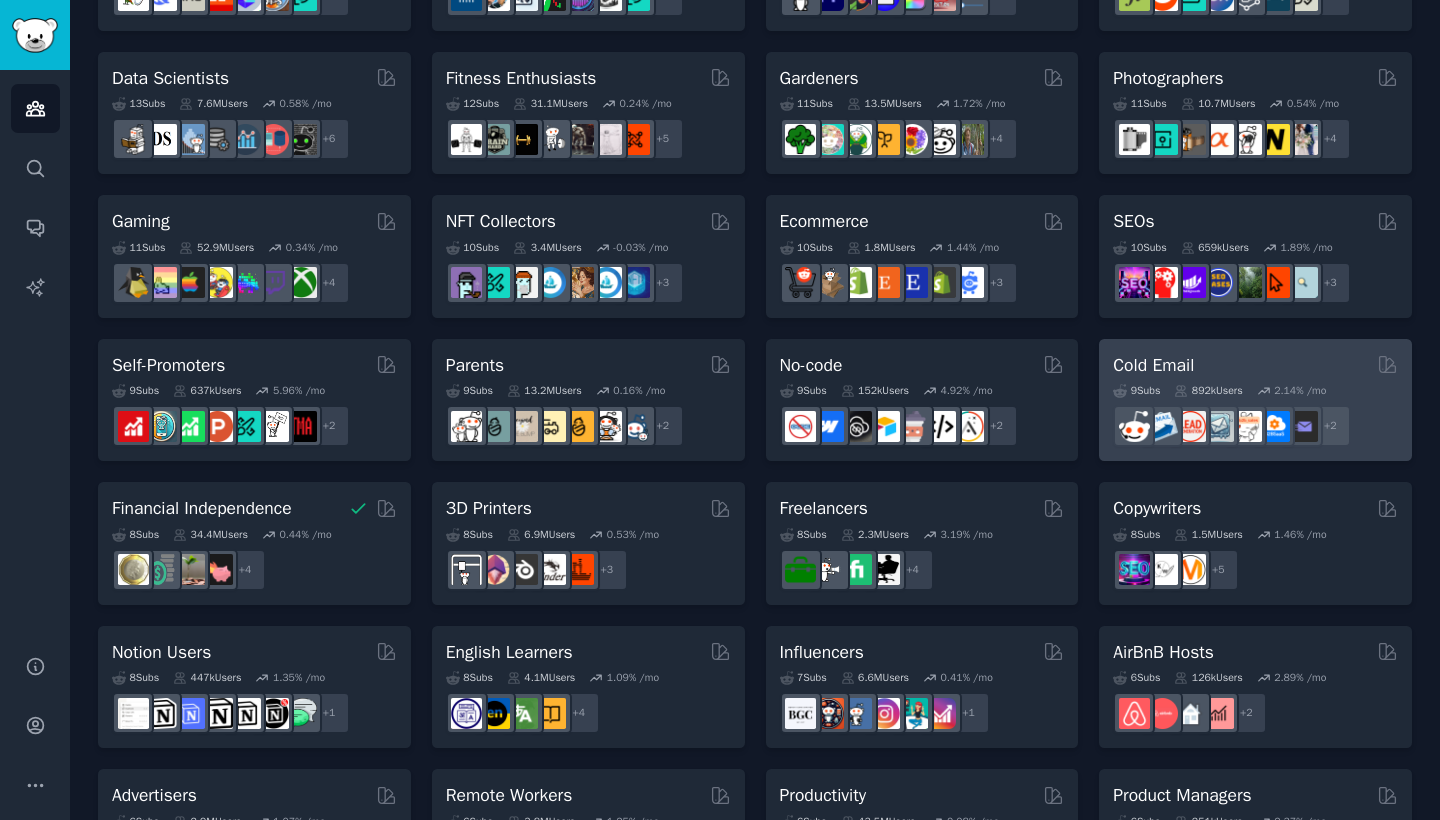 click on "Cold Email" at bounding box center [1153, 365] 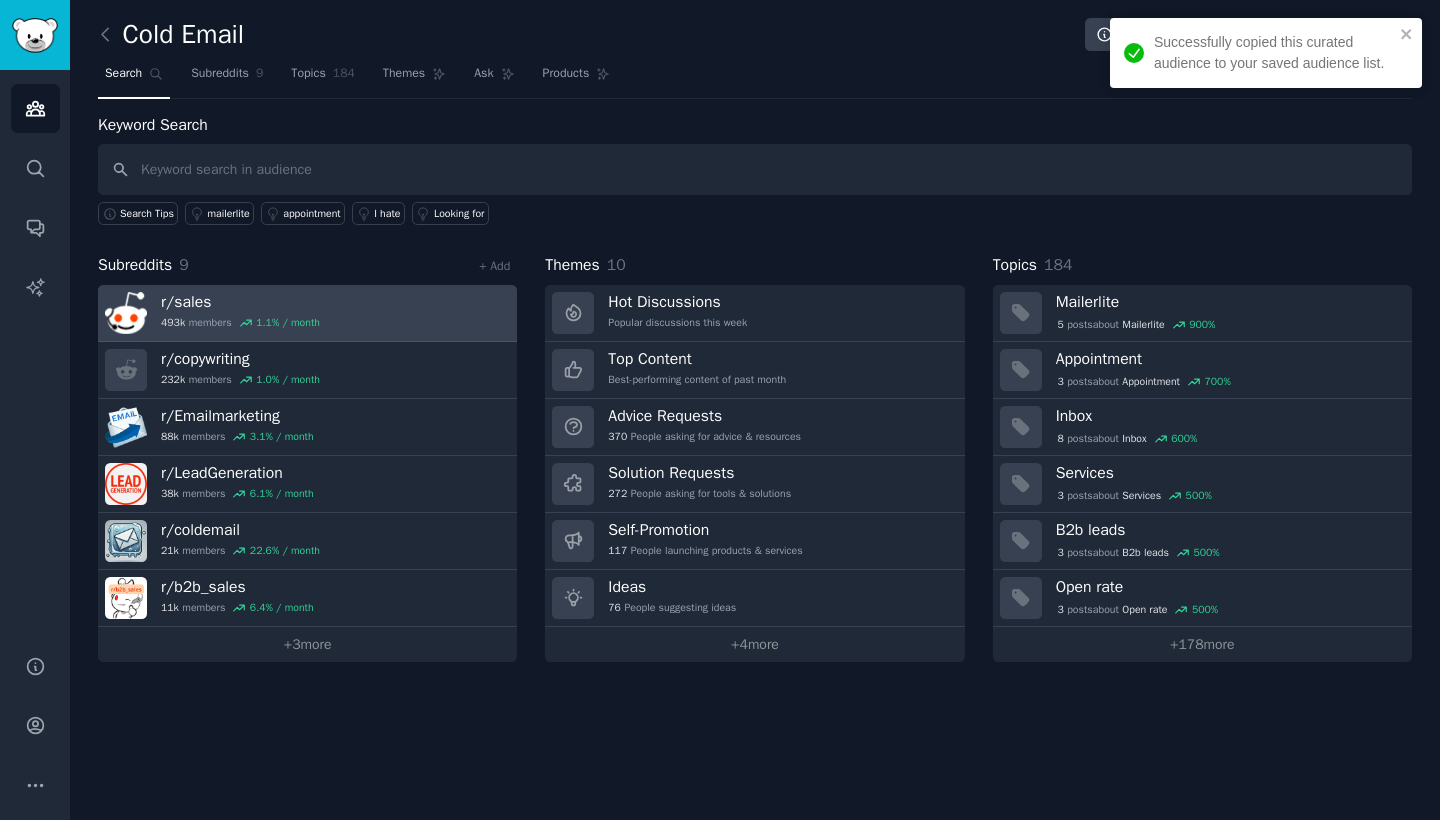 click on "r/ sales" at bounding box center [240, 302] 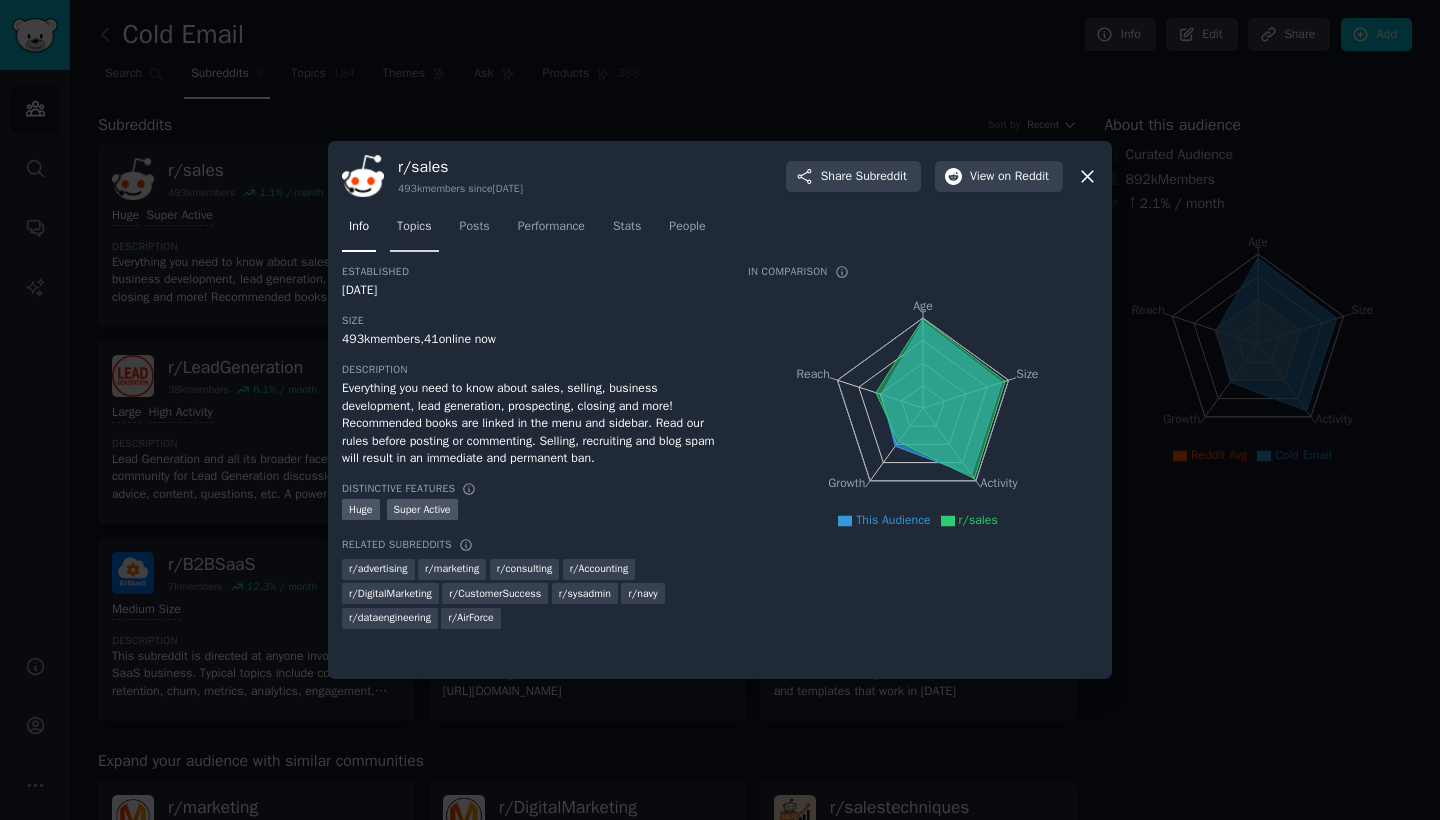 click on "Topics" at bounding box center (414, 227) 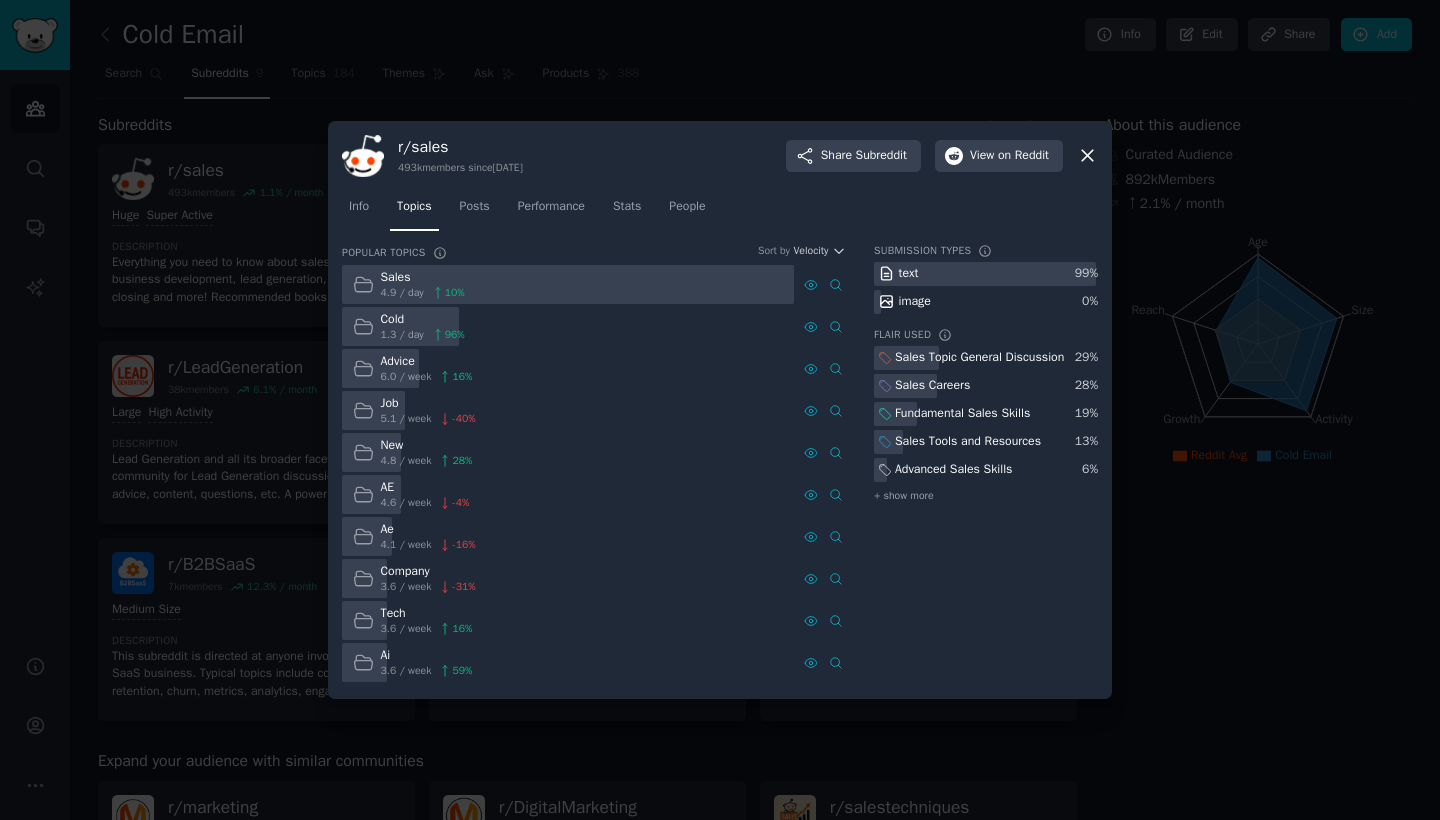 click 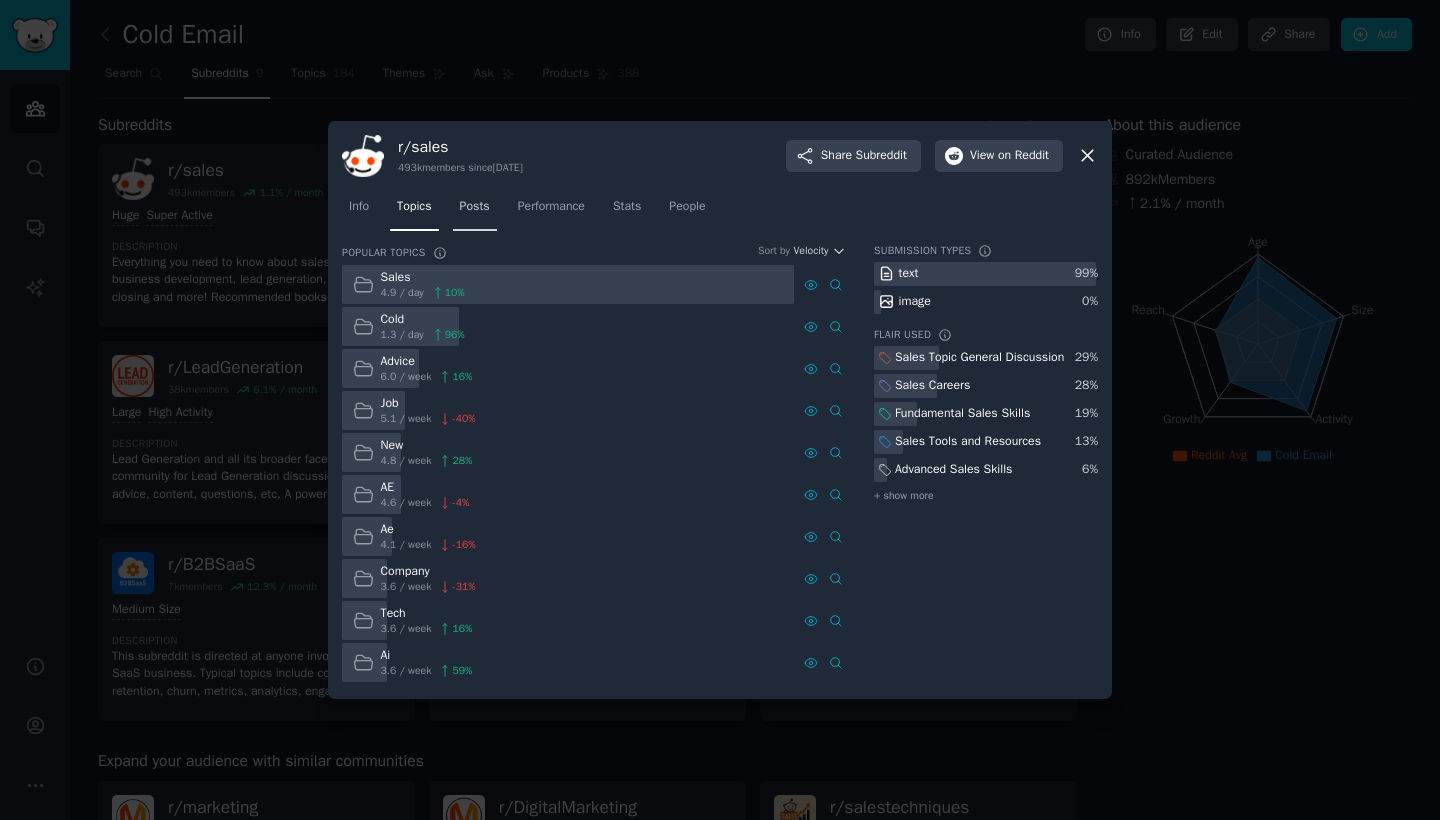 click on "Posts" at bounding box center [475, 207] 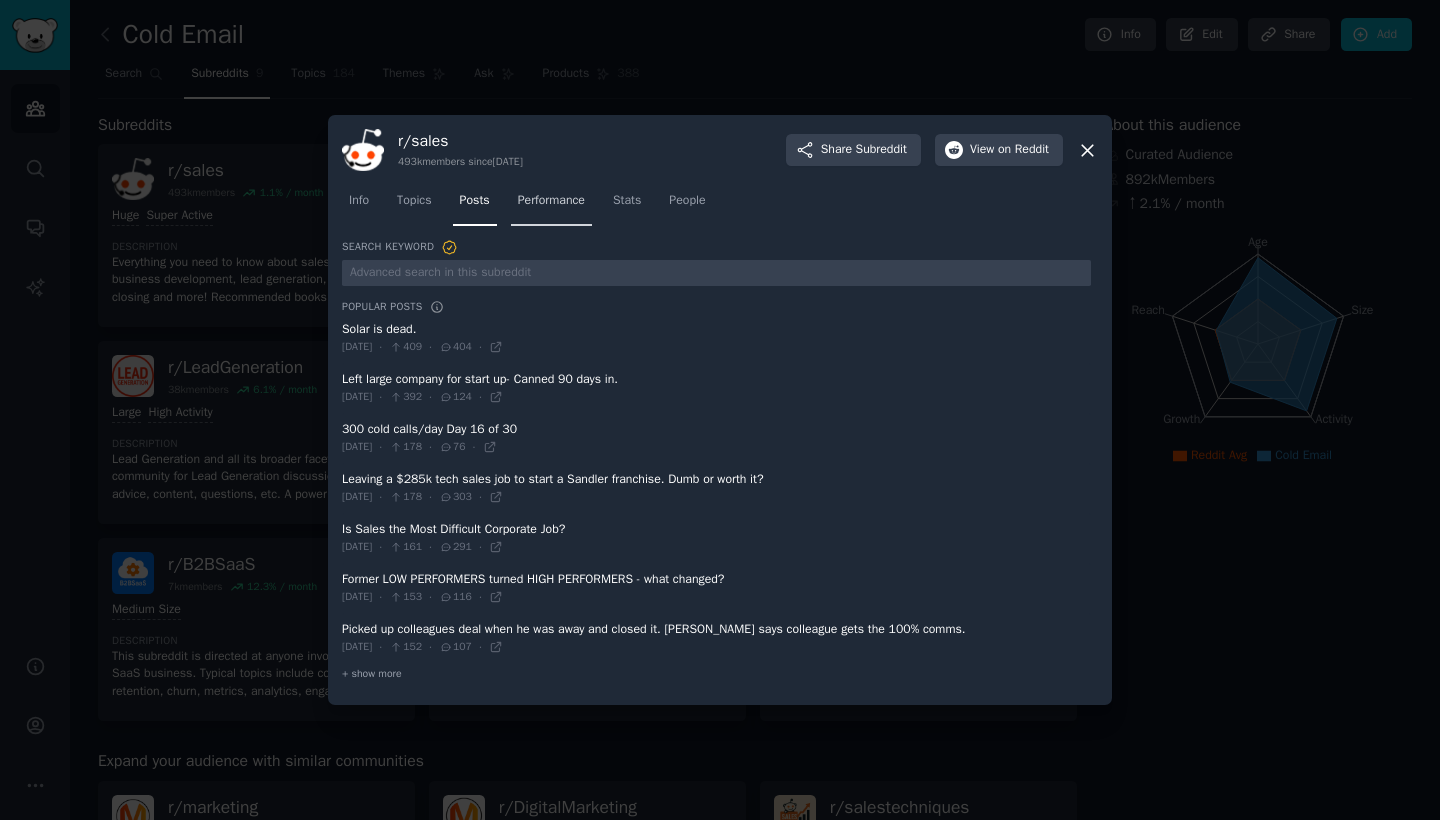 click on "Performance" at bounding box center [551, 201] 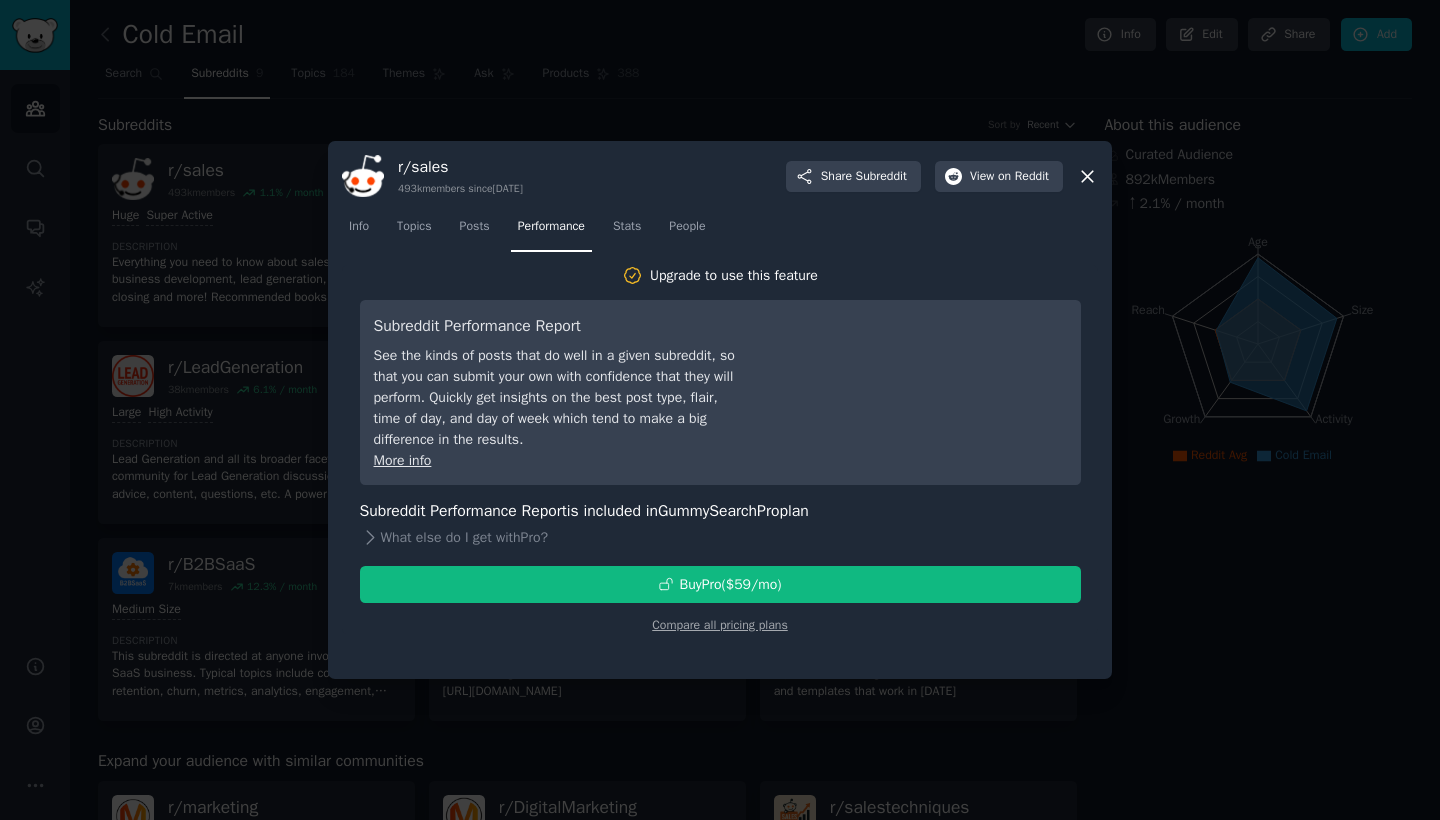 click at bounding box center (720, 410) 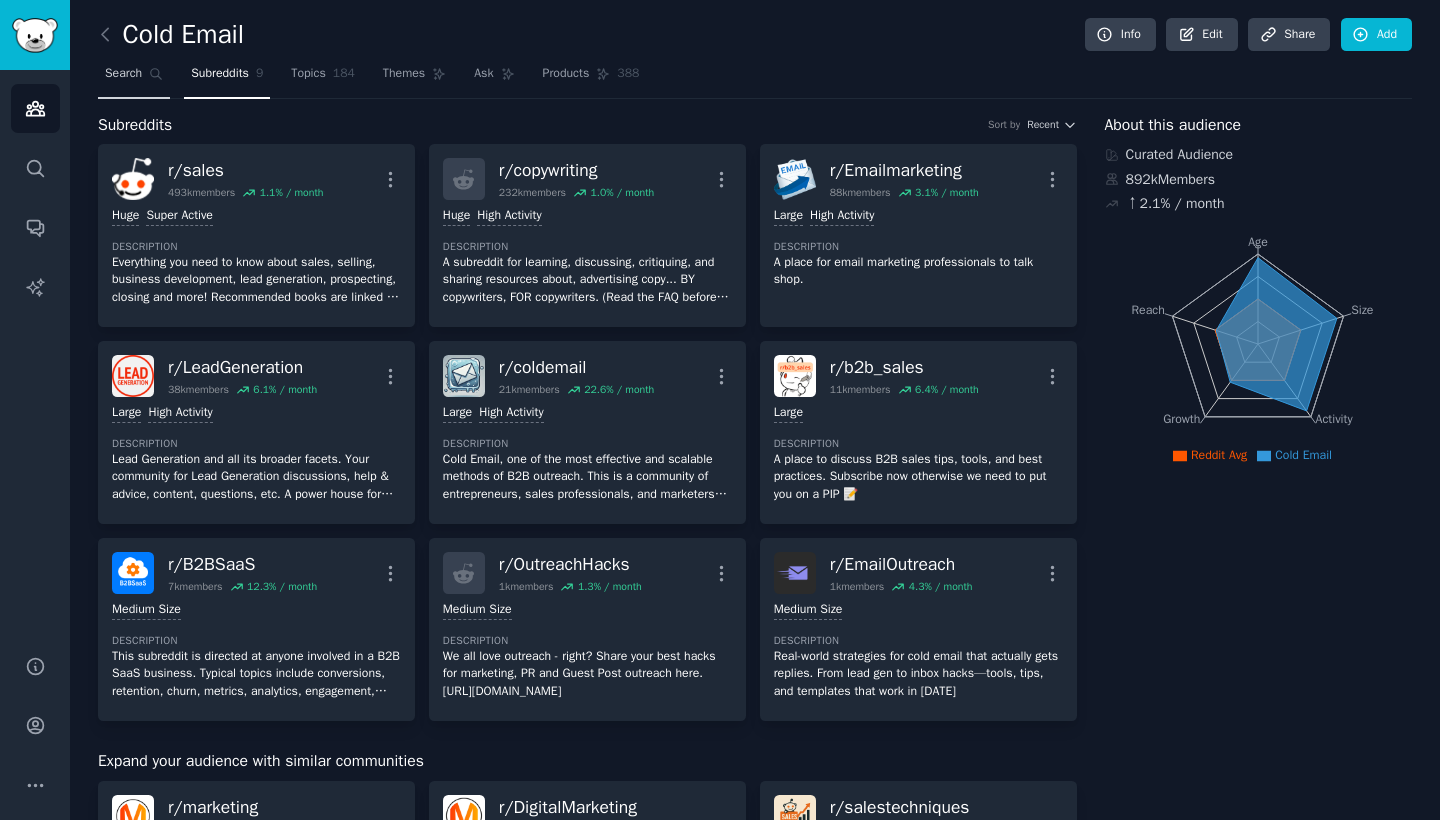 click on "Search" at bounding box center (134, 78) 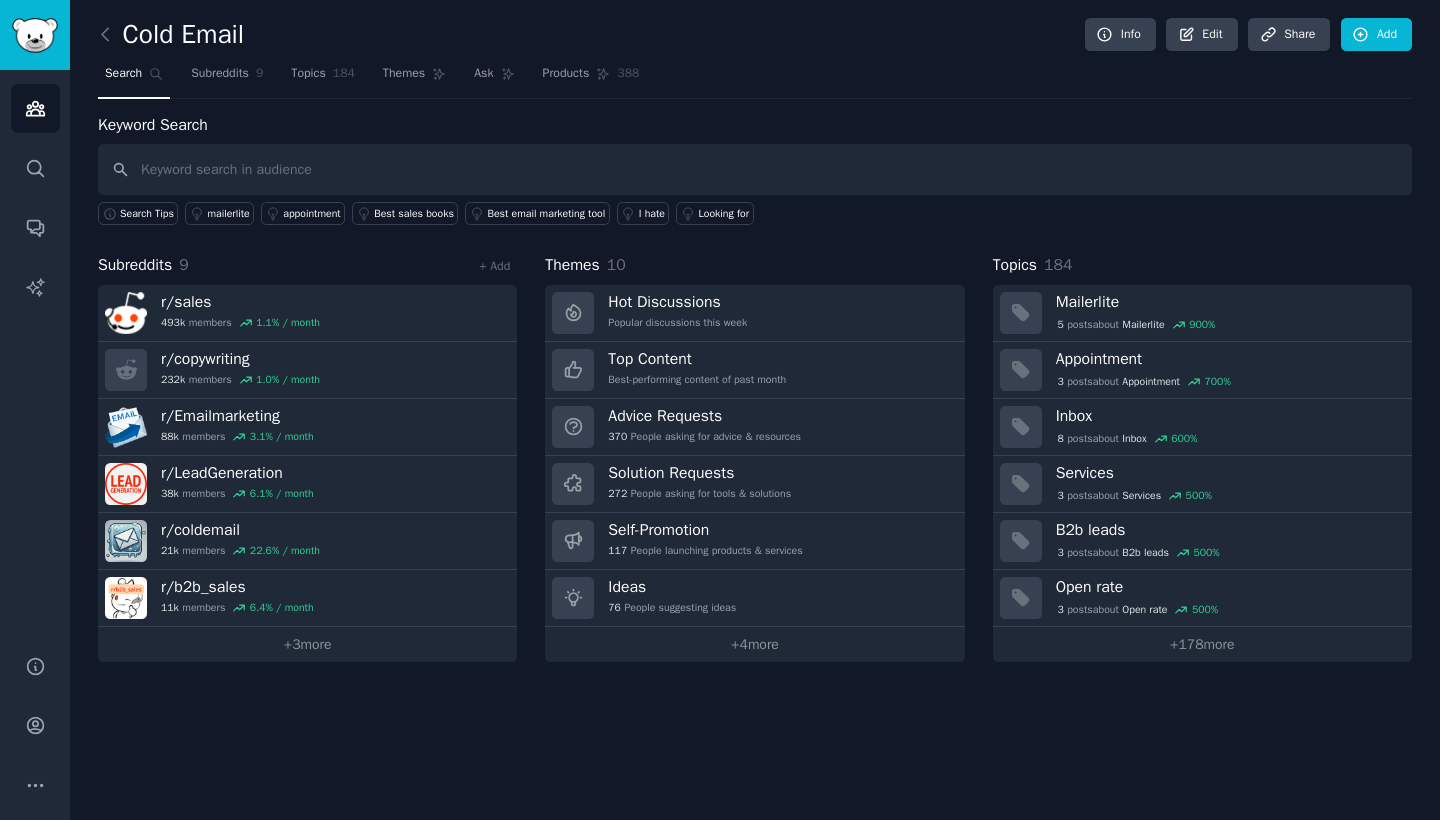 click on "Cold Email" at bounding box center [171, 35] 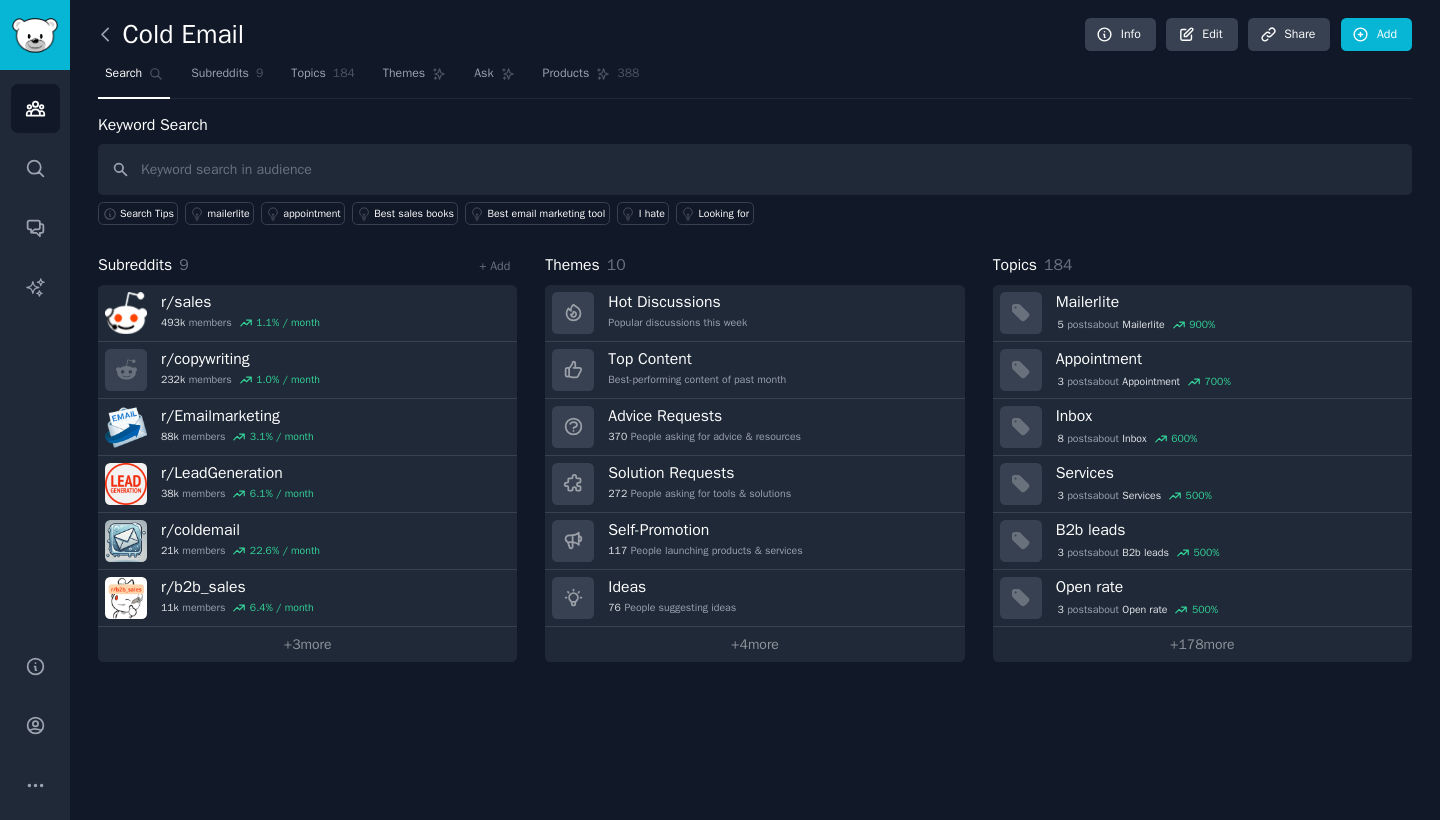 click 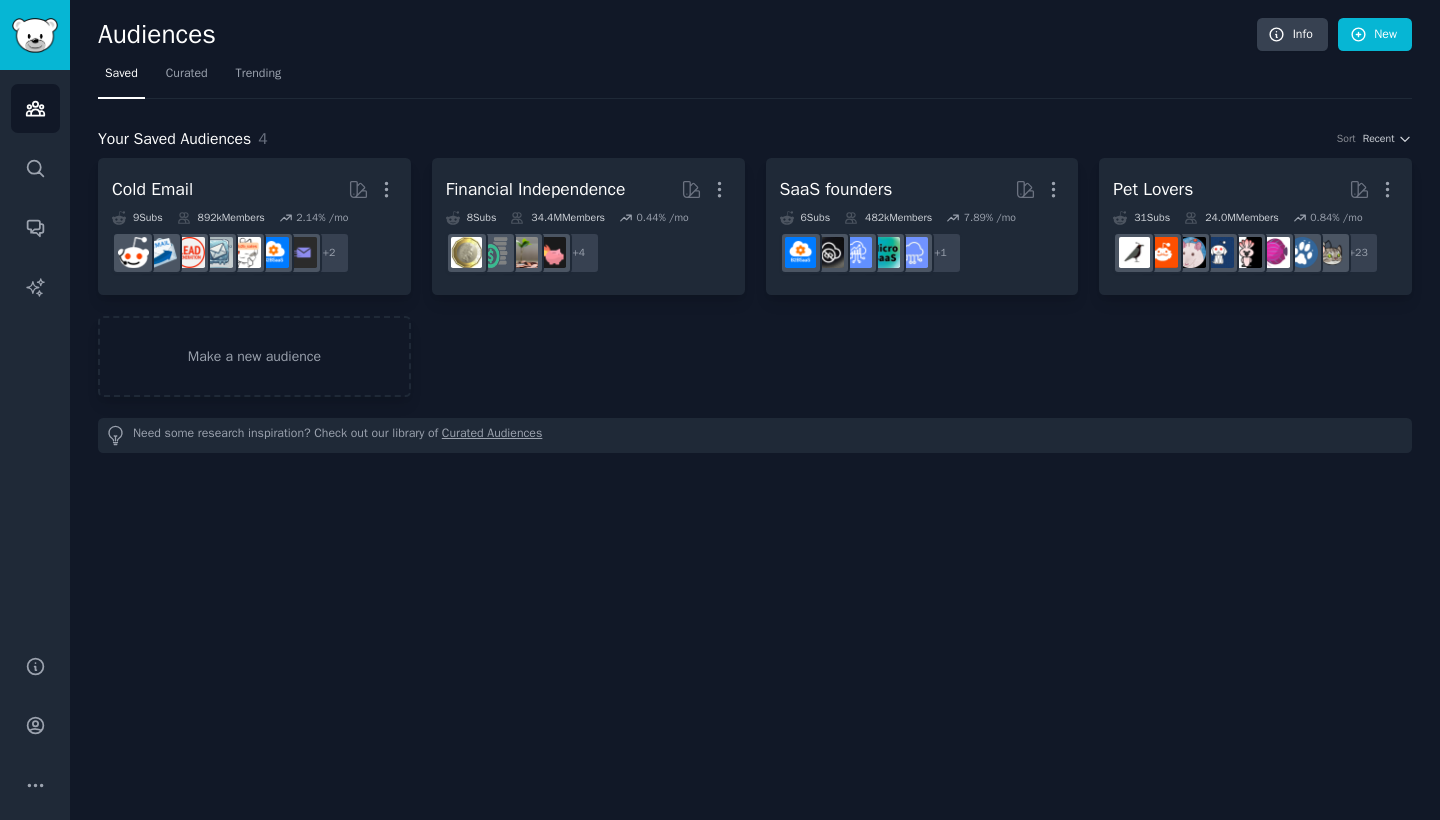 click on "Audiences" at bounding box center (677, 35) 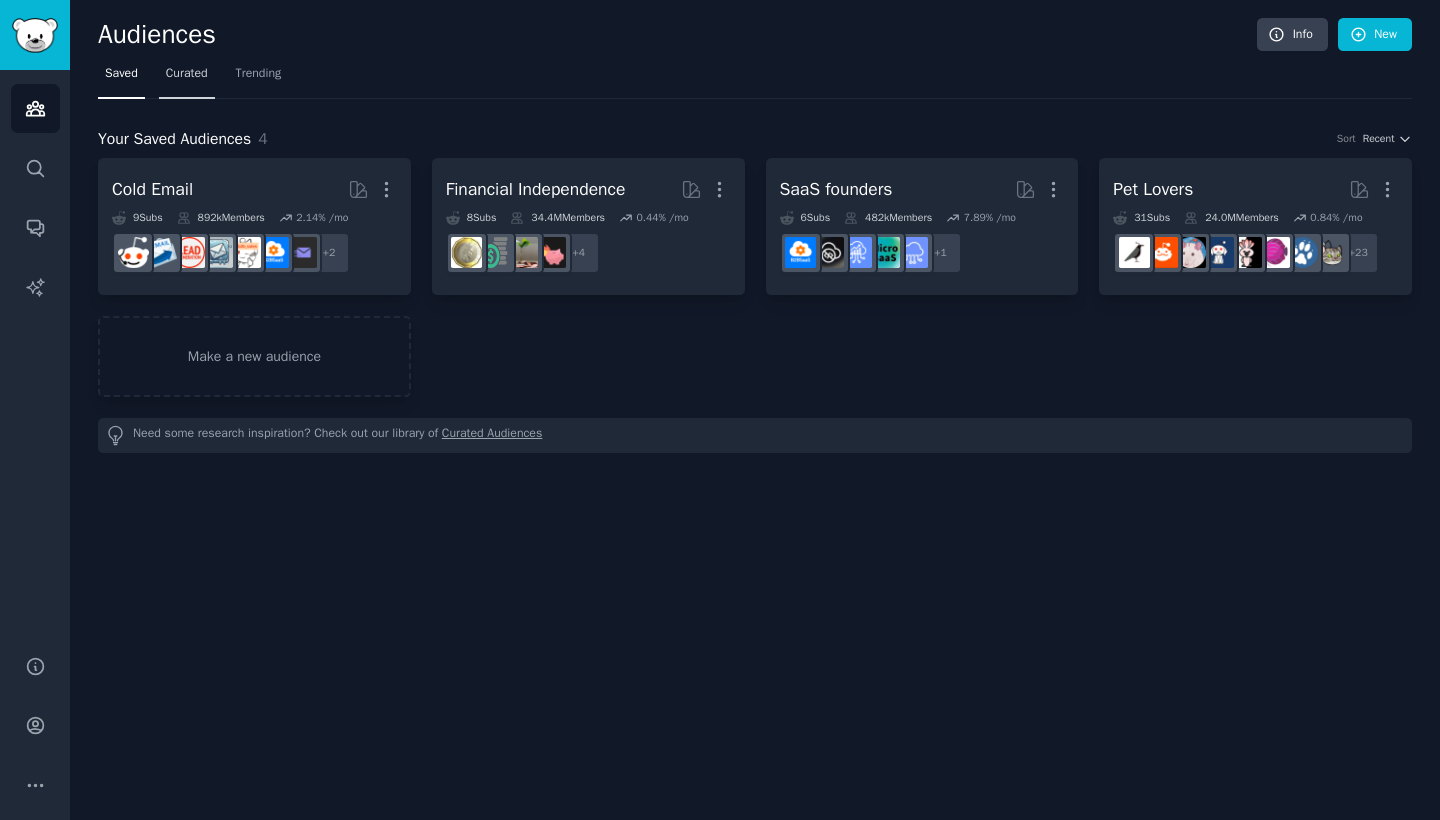 click on "Curated" at bounding box center (187, 74) 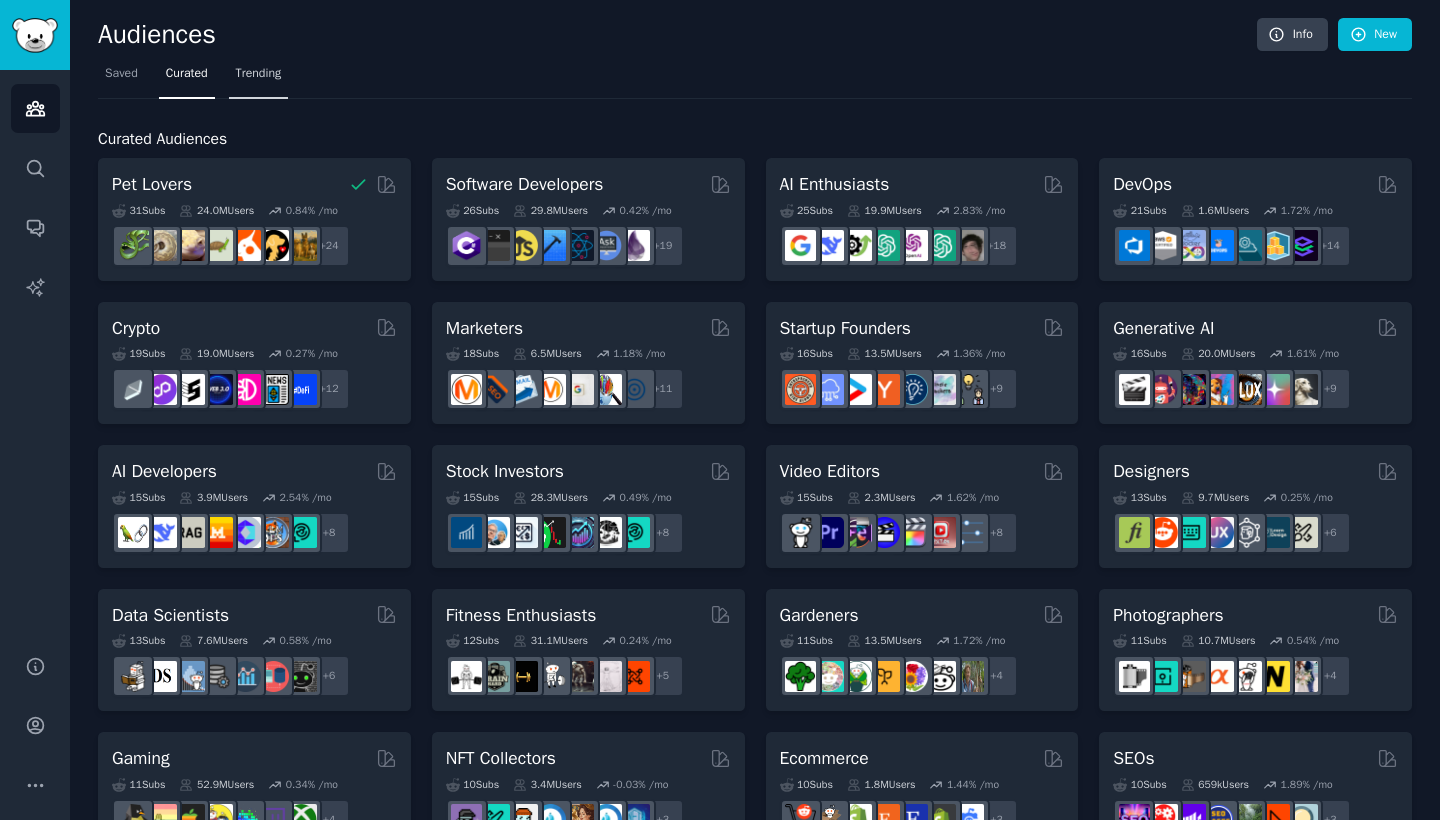 click on "Trending" at bounding box center (259, 74) 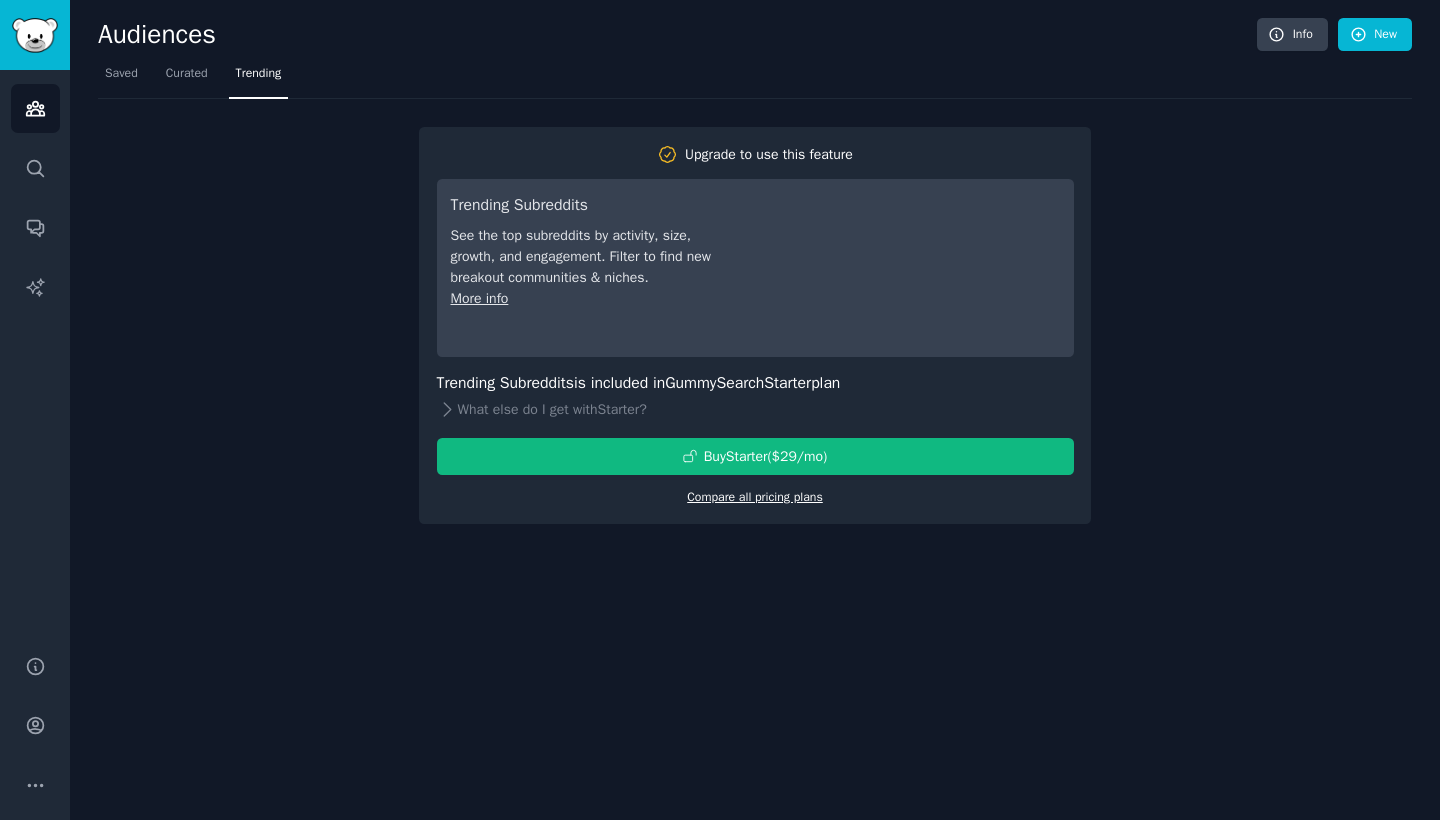 click on "Compare all pricing plans" at bounding box center (755, 497) 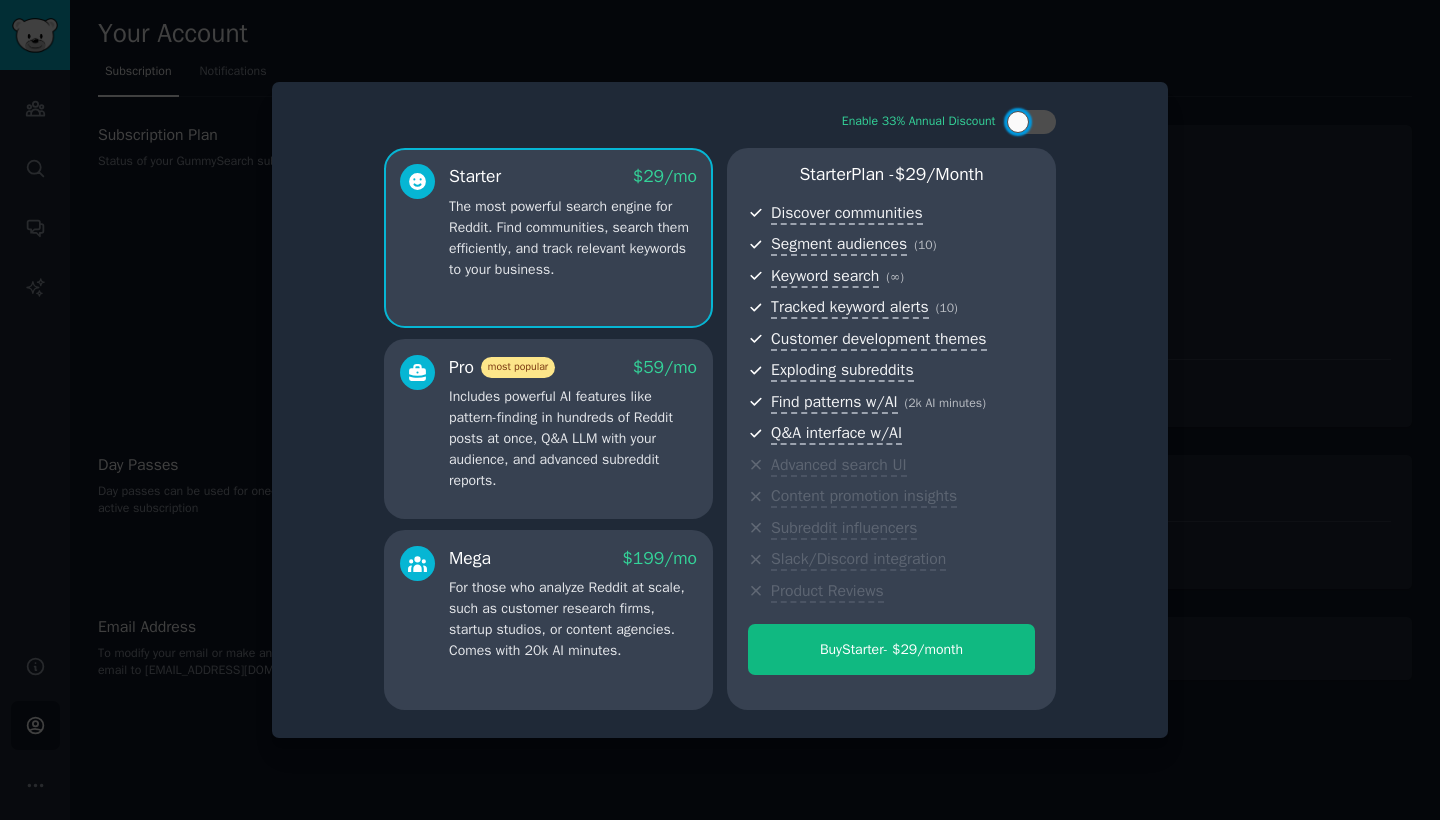 click on "Includes powerful AI features like pattern-finding in hundreds of Reddit posts at once, Q&A LLM with your audience, and advanced subreddit reports." at bounding box center [573, 438] 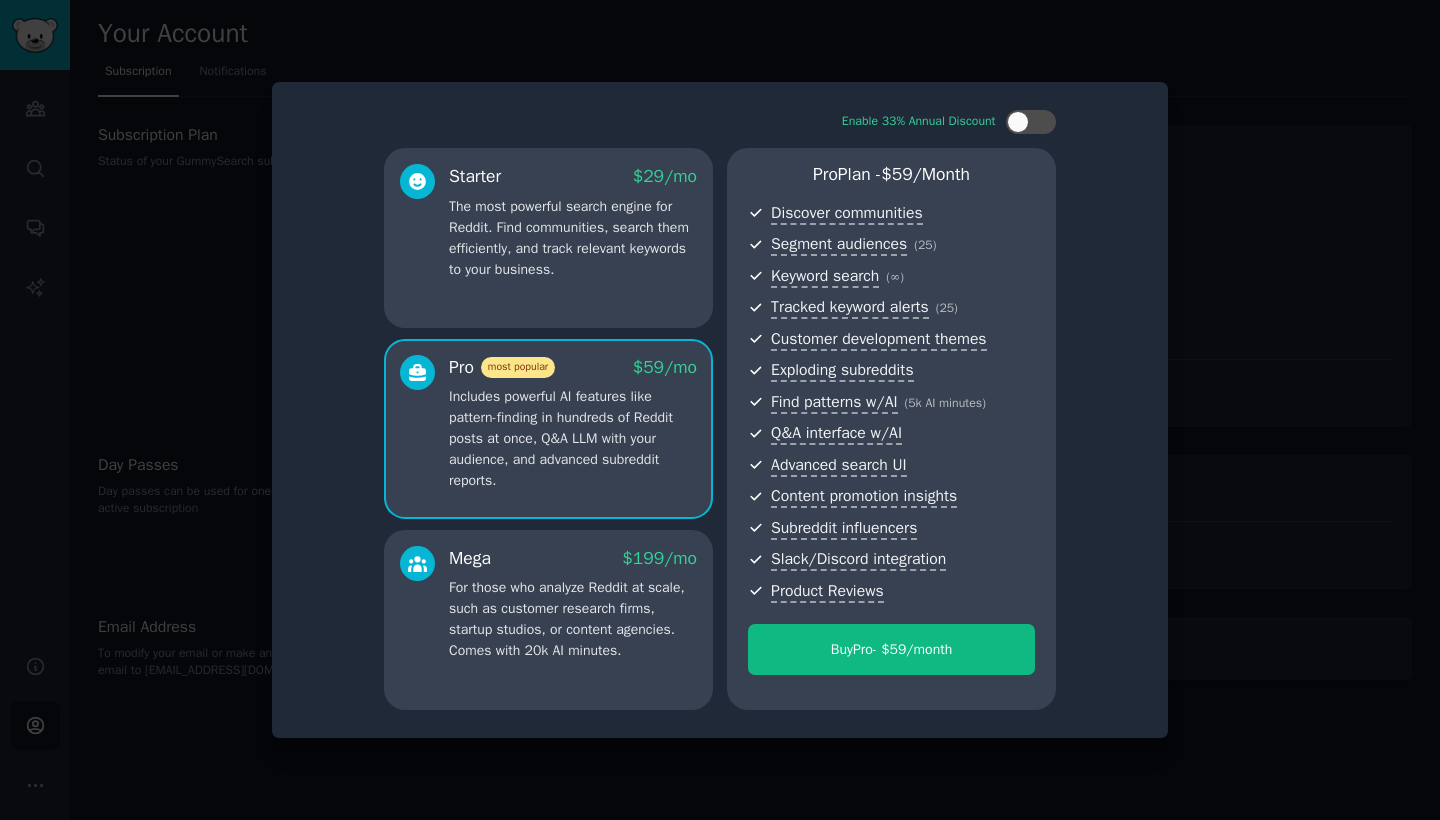 click on "For those who analyze Reddit at scale, such as customer research firms, startup studios, or content agencies. Comes with 20k AI minutes." at bounding box center [573, 619] 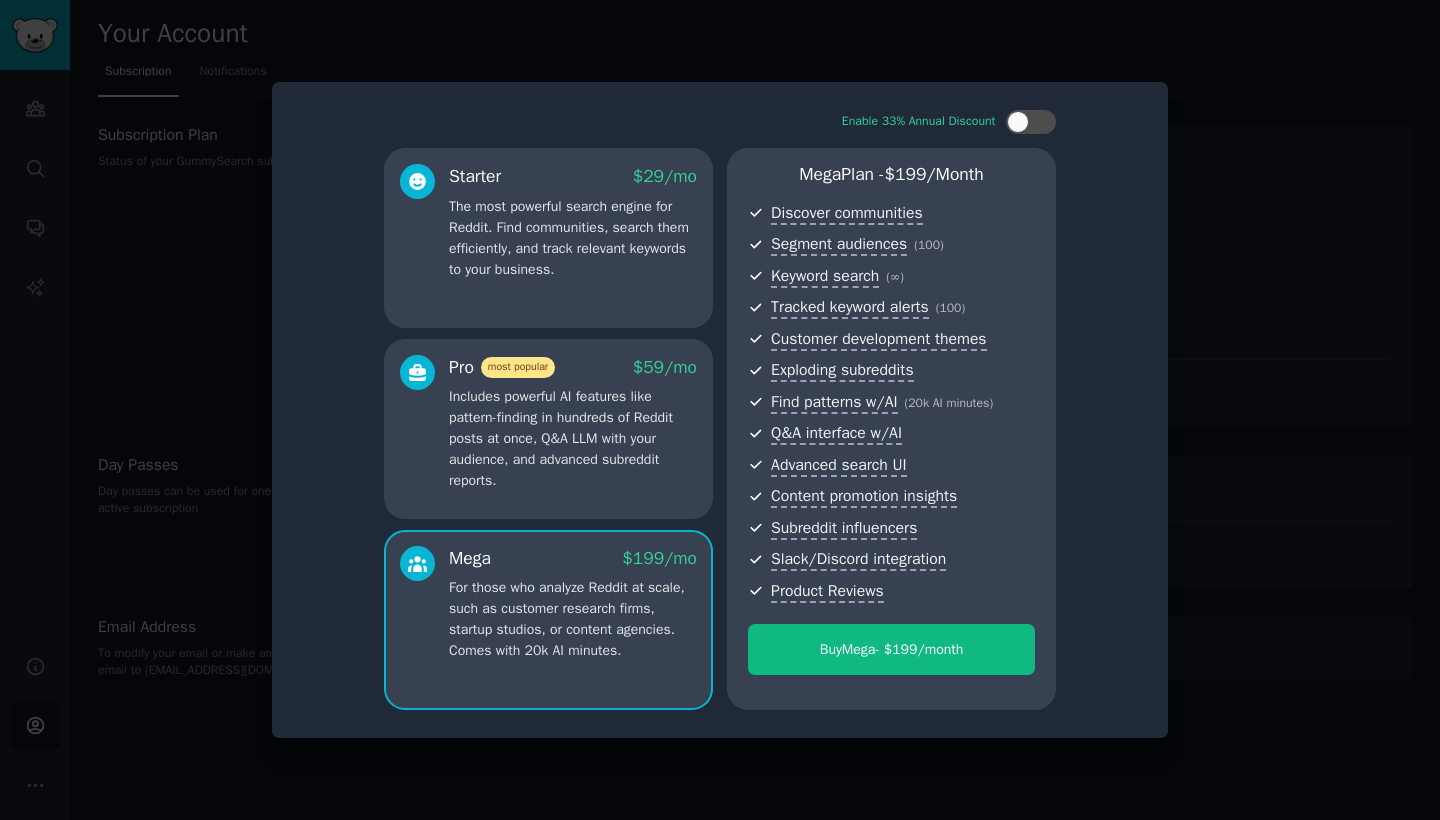 click on "Includes powerful AI features like pattern-finding in hundreds of Reddit posts at once, Q&A LLM with your audience, and advanced subreddit reports." at bounding box center [573, 438] 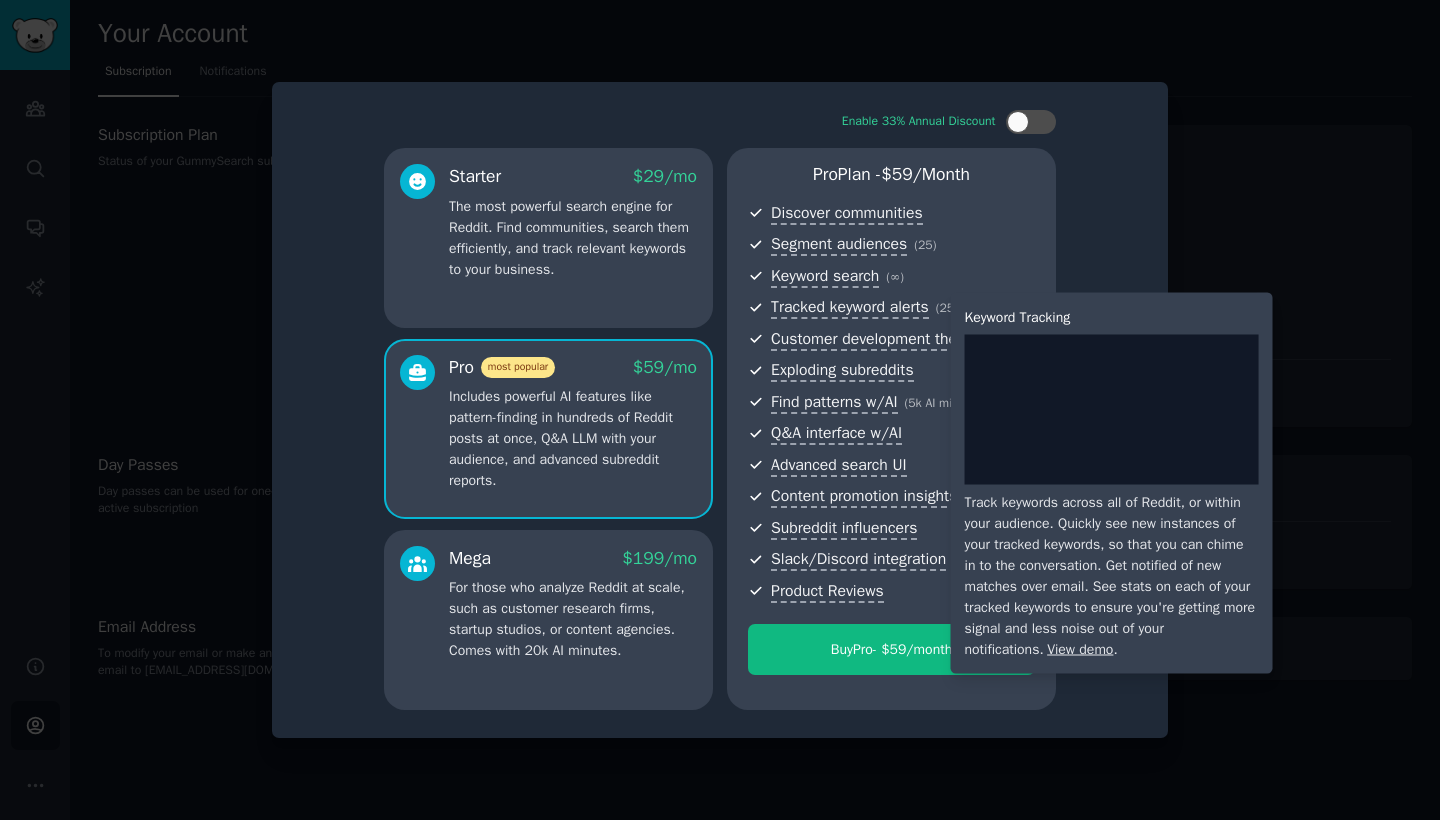 click on "Keyword Tracking Track keywords across all of Reddit, or within your audience. Quickly see new instances of your tracked keywords, so that you can chime in to the conversation. Get notified of new matches over email. See stats on each of your tracked keywords to ensure you're getting more signal and less noise out of your notifications. View demo ." at bounding box center [1112, 483] 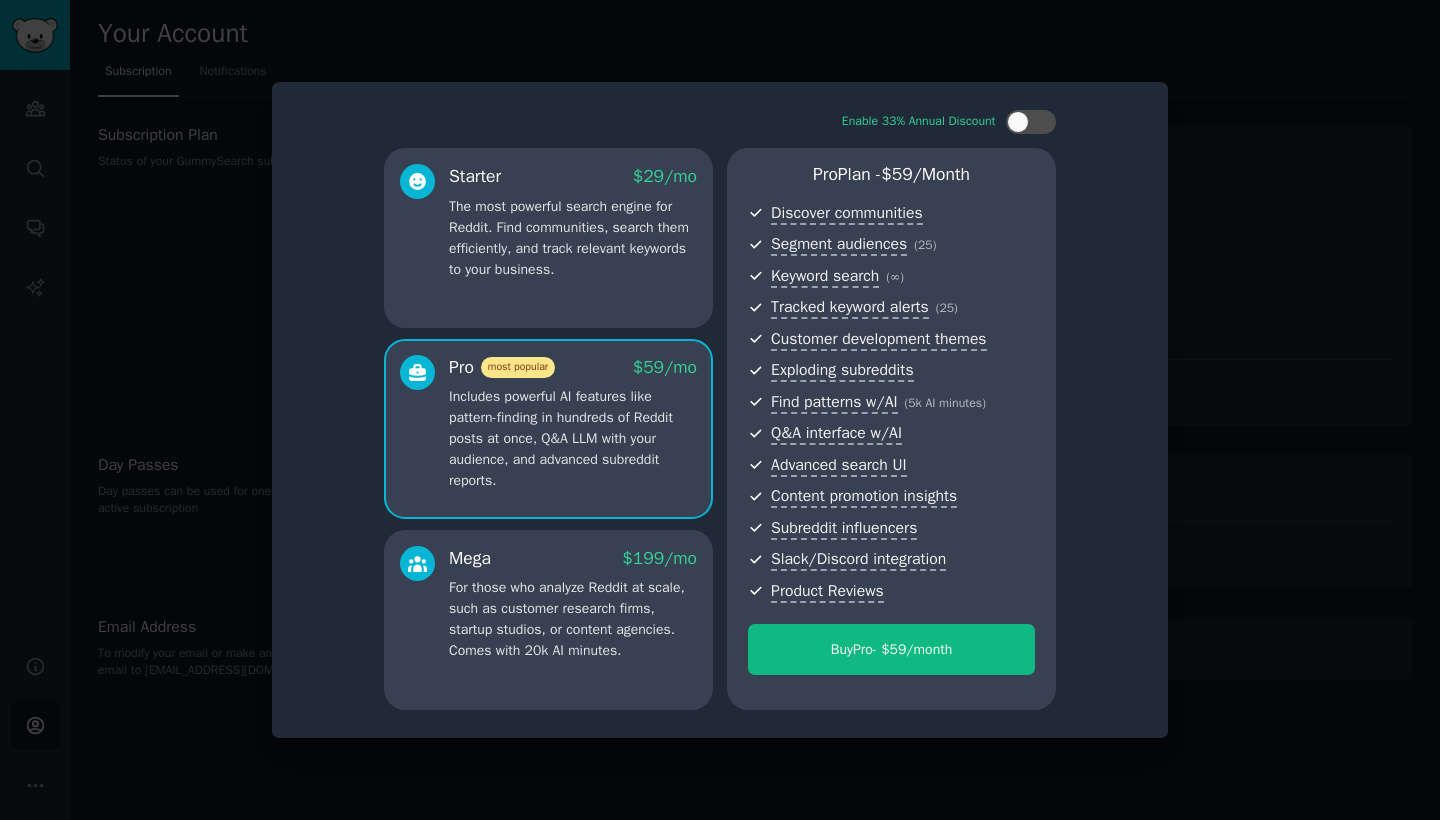 click at bounding box center [720, 410] 